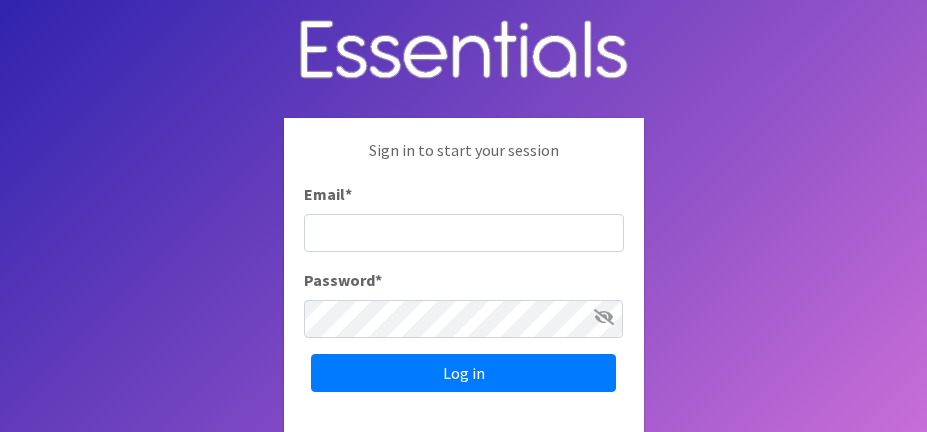 scroll, scrollTop: 0, scrollLeft: 0, axis: both 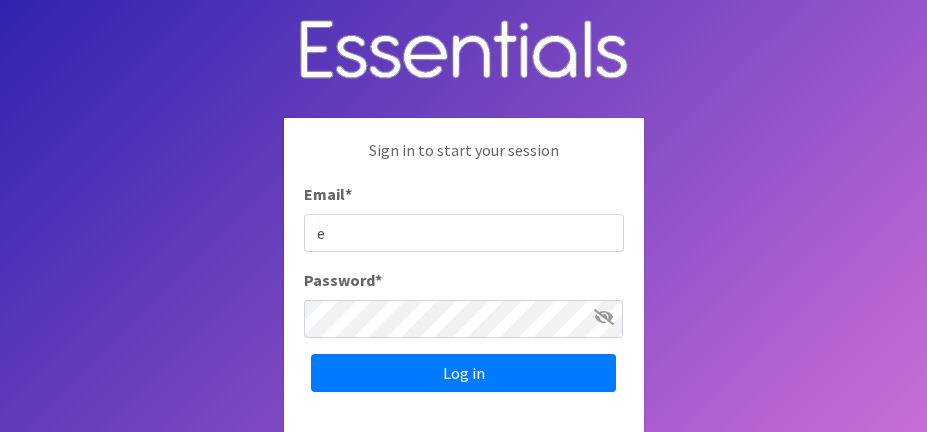 type on "[EMAIL]" 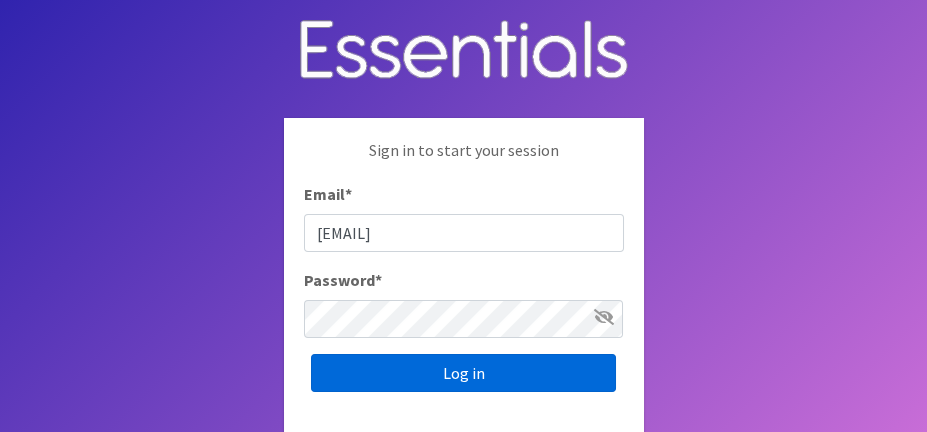 click on "Log in" at bounding box center (463, 373) 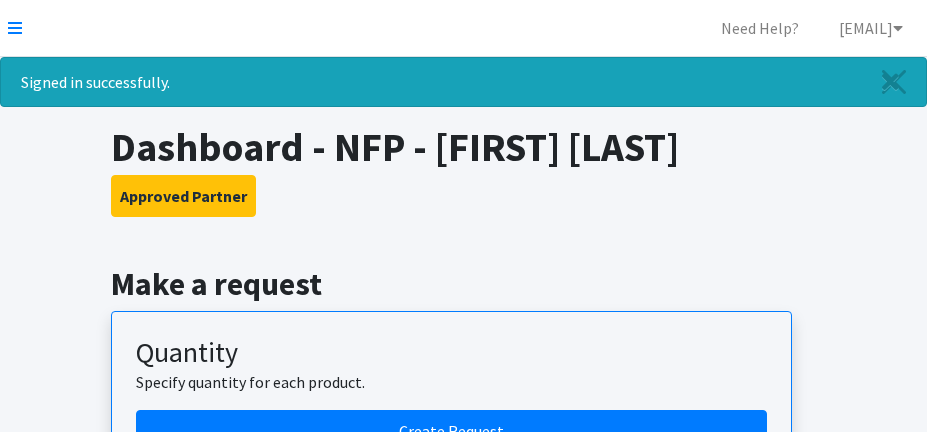 scroll, scrollTop: 0, scrollLeft: 0, axis: both 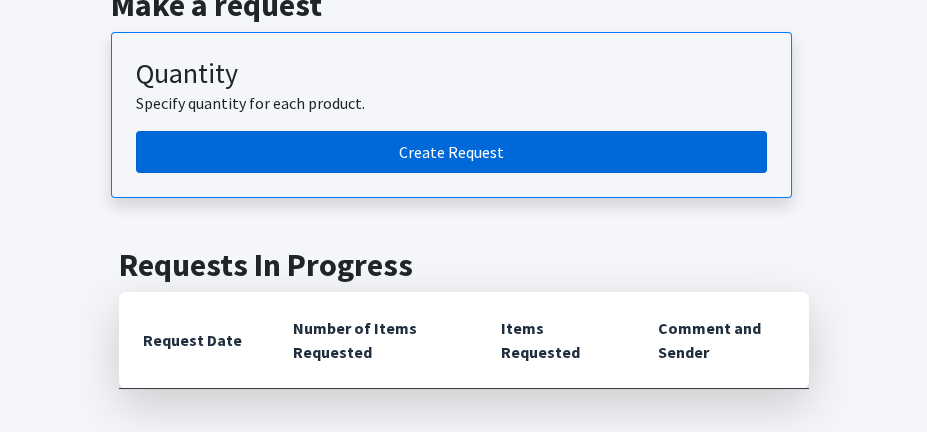 click on "Create Request" at bounding box center [451, 152] 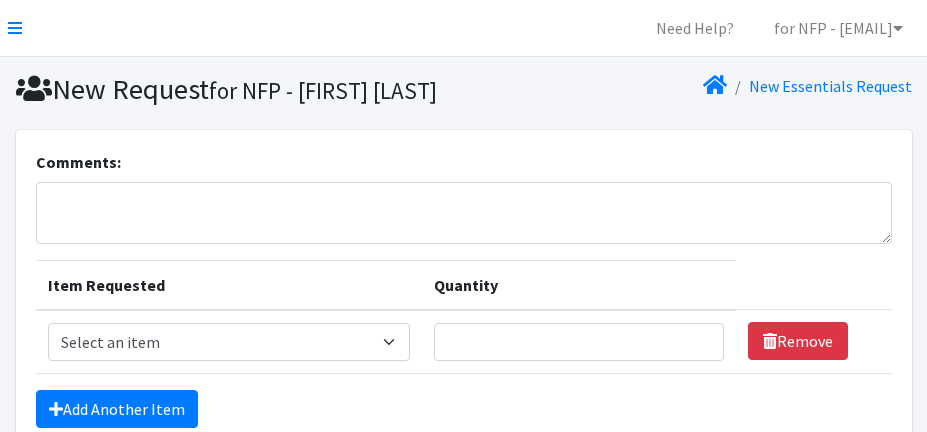 scroll, scrollTop: 0, scrollLeft: 0, axis: both 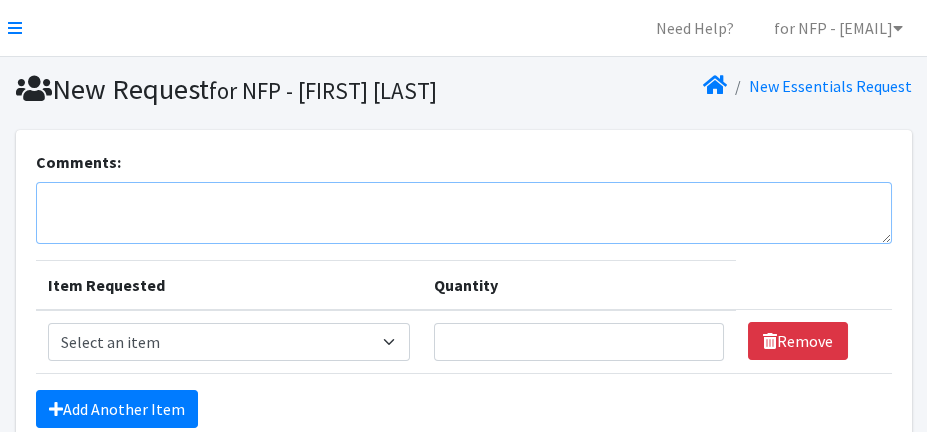 click on "Comments:" at bounding box center (464, 213) 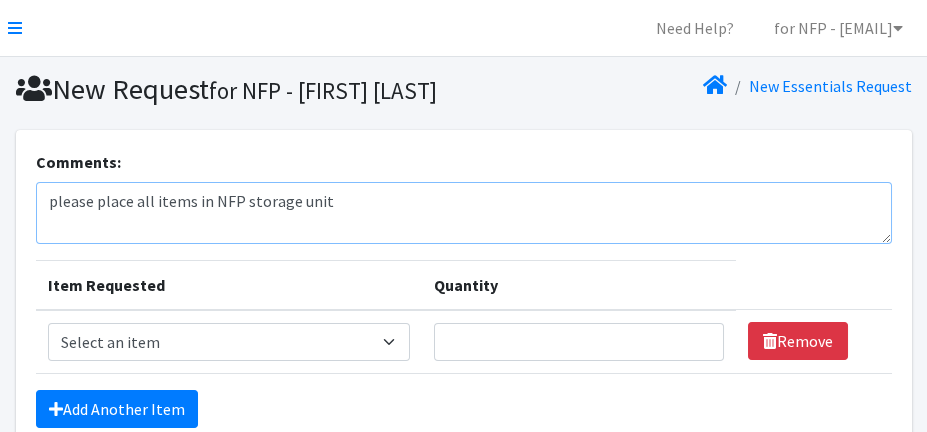 type on "please place all items in NFP storage unit" 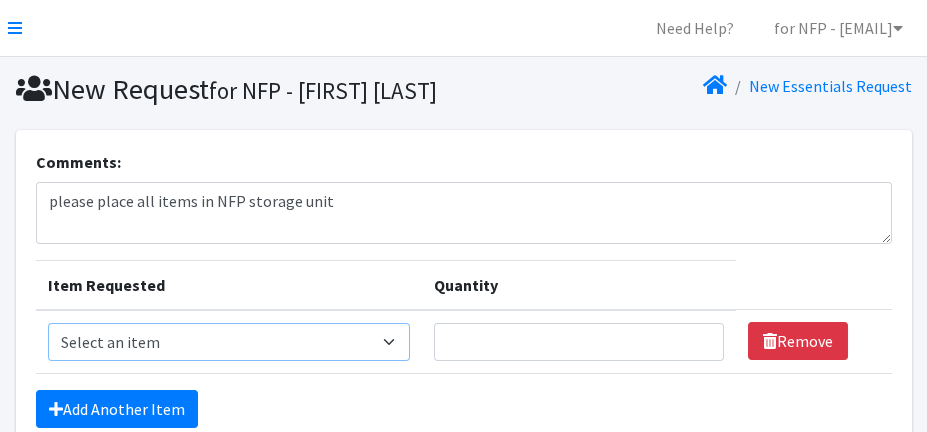 click on "Select an item
Baby Food
Blood Pressure Cuff
Children's Disposable Underwear L/XL
Kids (Newborn)
Kids (Preemie)
Kids (Size 1)
Kids (Size 2)
Kids (Size 3)
Kids (Size 4)
Kids (Size 5)
Kids (Size 6)
Kids (Size 7)
Kids (Size 8)
Kids Pull-Ups (2T-3T)
Kids Pull-Ups (3T-4T)
Kids Pull-Ups (4T-5T)
Pack n Play
Pads
Wipes (Baby)" at bounding box center [229, 342] 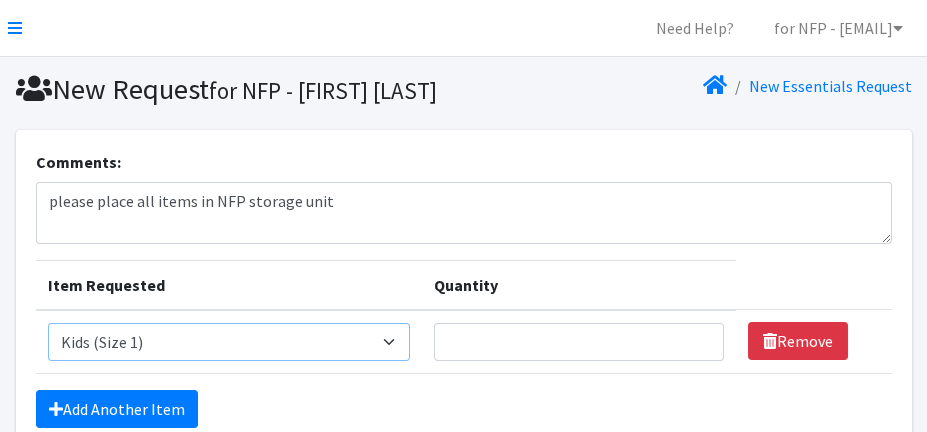 click on "Select an item
Baby Food
Blood Pressure Cuff
Children's Disposable Underwear L/XL
Kids (Newborn)
Kids (Preemie)
Kids (Size 1)
Kids (Size 2)
Kids (Size 3)
Kids (Size 4)
Kids (Size 5)
Kids (Size 6)
Kids (Size 7)
Kids (Size 8)
Kids Pull-Ups (2T-3T)
Kids Pull-Ups (3T-4T)
Kids Pull-Ups (4T-5T)
Pack n Play
Pads
Wipes (Baby)" at bounding box center (229, 342) 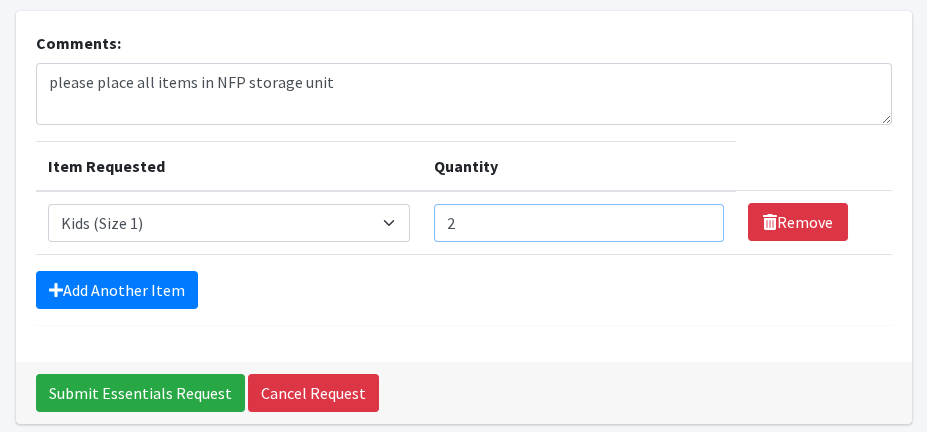 scroll, scrollTop: 120, scrollLeft: 0, axis: vertical 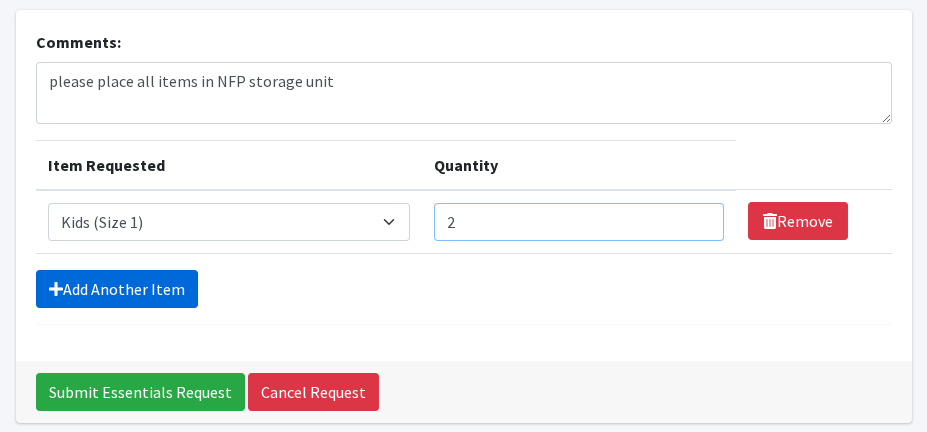 type on "2" 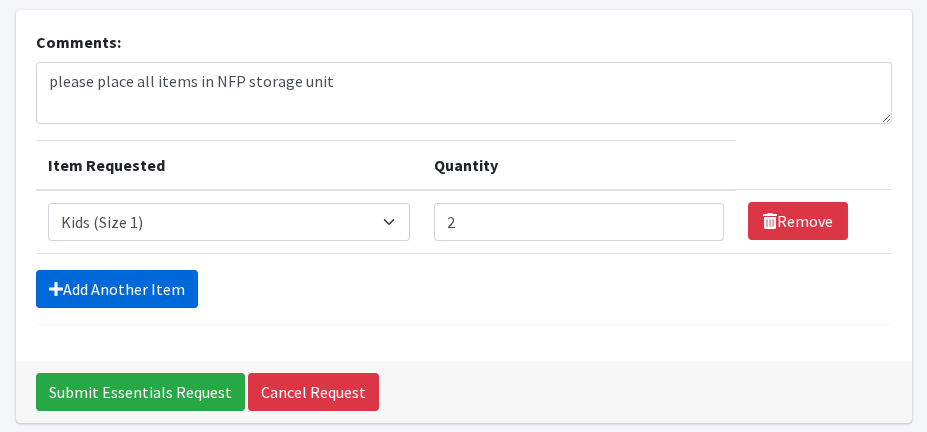 click on "Add Another Item" at bounding box center [117, 289] 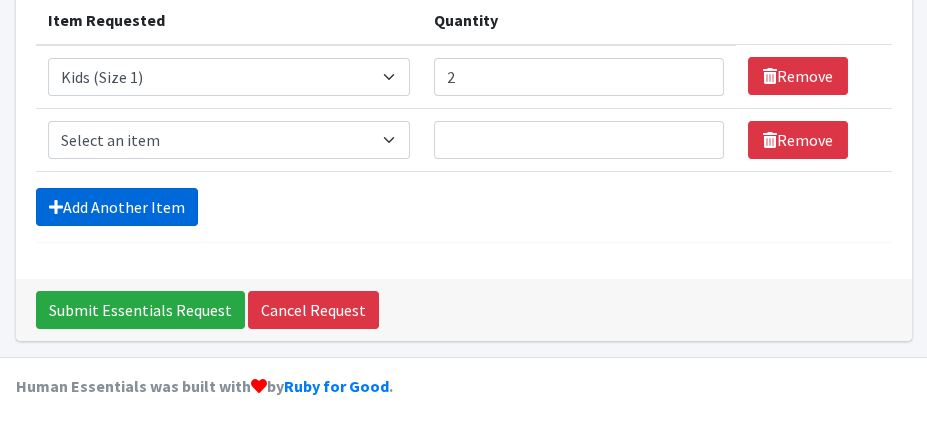 scroll, scrollTop: 298, scrollLeft: 0, axis: vertical 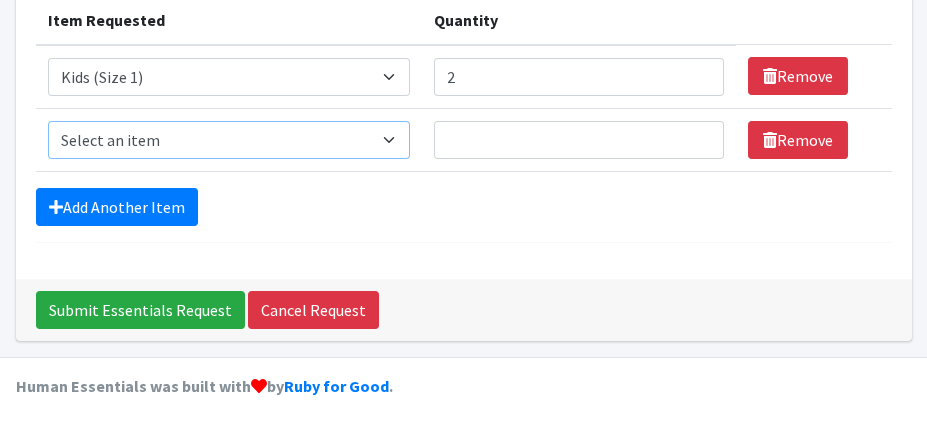 click on "Select an item
Baby Food
Blood Pressure Cuff
Children's Disposable Underwear L/XL
Kids (Newborn)
Kids (Preemie)
Kids (Size 1)
Kids (Size 2)
Kids (Size 3)
Kids (Size 4)
Kids (Size 5)
Kids (Size 6)
Kids (Size 7)
Kids (Size 8)
Kids Pull-Ups (2T-3T)
Kids Pull-Ups (3T-4T)
Kids Pull-Ups (4T-5T)
Pack n Play
Pads
Wipes (Baby)" at bounding box center (229, 140) 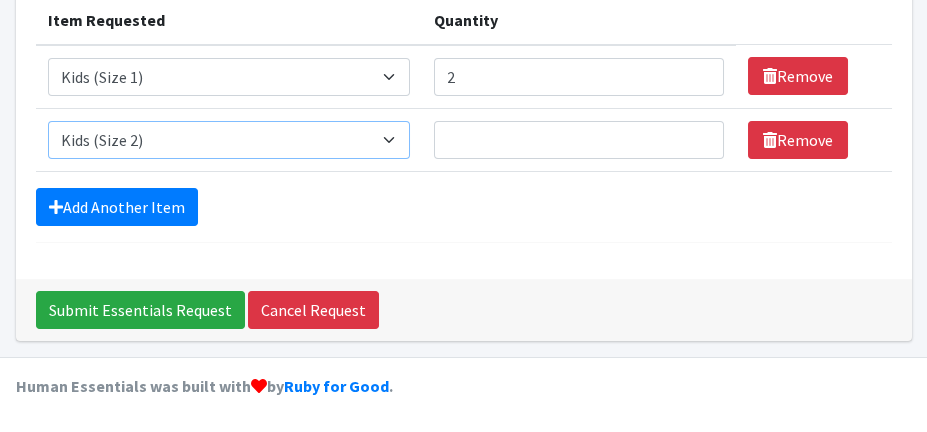 click on "Select an item
Baby Food
Blood Pressure Cuff
Children's Disposable Underwear L/XL
Kids (Newborn)
Kids (Preemie)
Kids (Size 1)
Kids (Size 2)
Kids (Size 3)
Kids (Size 4)
Kids (Size 5)
Kids (Size 6)
Kids (Size 7)
Kids (Size 8)
Kids Pull-Ups (2T-3T)
Kids Pull-Ups (3T-4T)
Kids Pull-Ups (4T-5T)
Pack n Play
Pads
Wipes (Baby)" at bounding box center (229, 140) 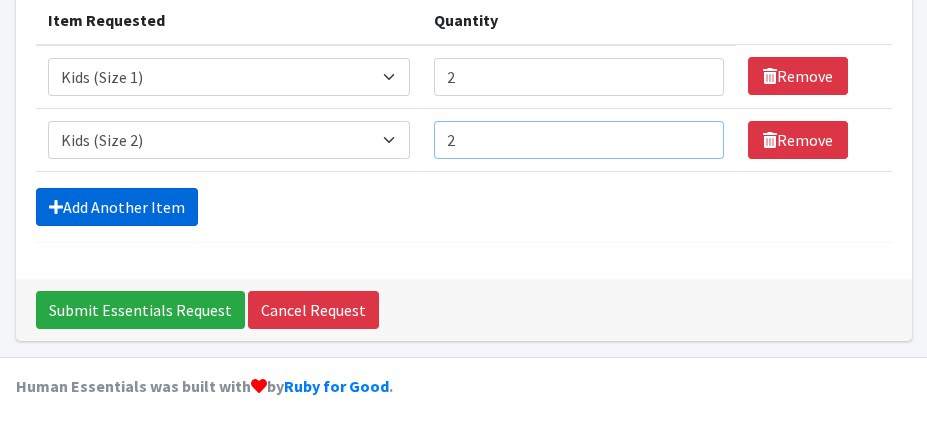type on "2" 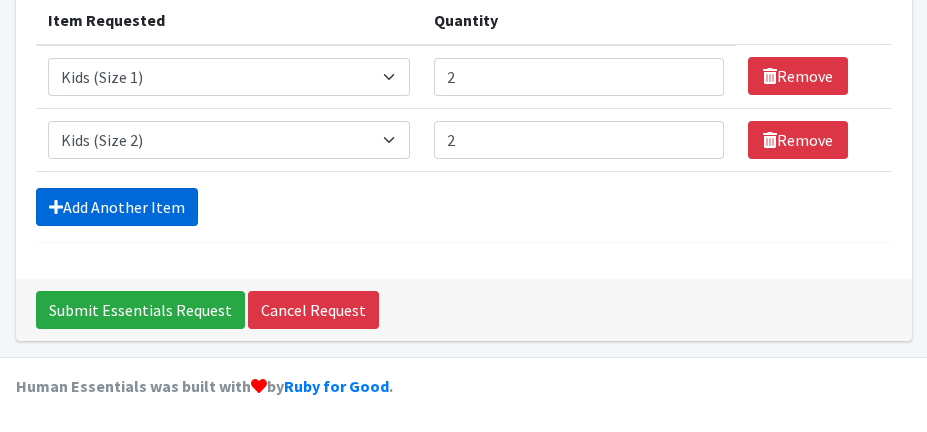 click on "Add Another Item" at bounding box center [117, 207] 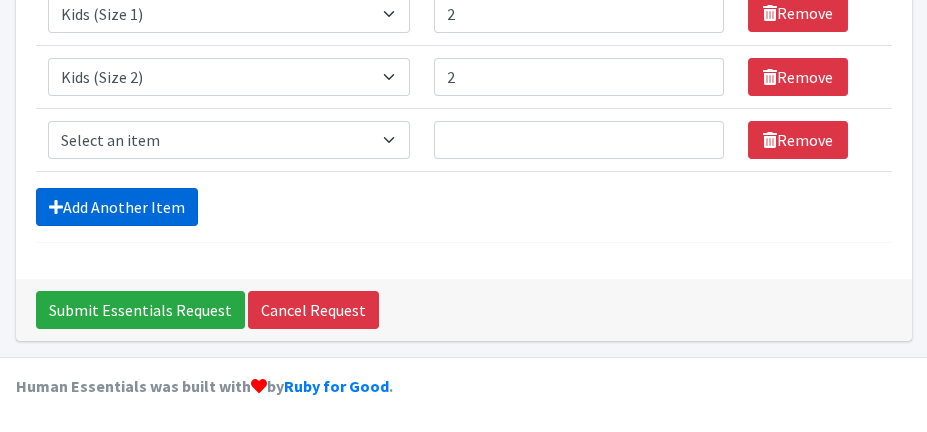 scroll, scrollTop: 361, scrollLeft: 0, axis: vertical 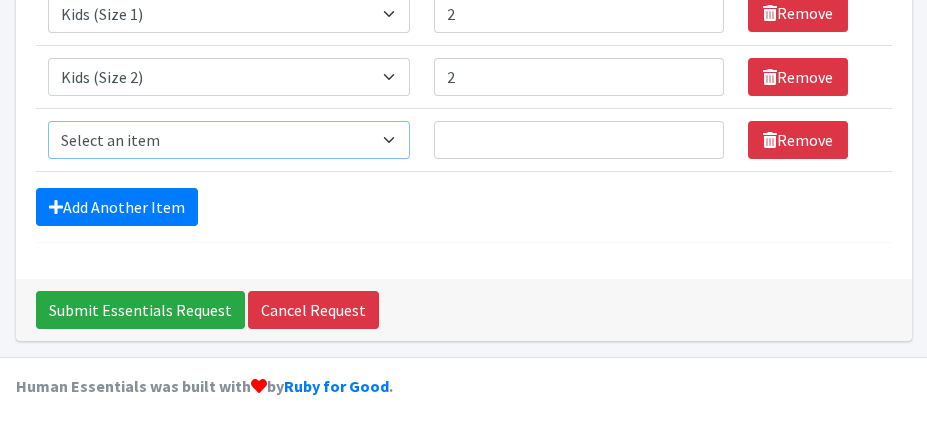 click on "Select an item
Baby Food
Blood Pressure Cuff
Children's Disposable Underwear L/XL
Kids (Newborn)
Kids (Preemie)
Kids (Size 1)
Kids (Size 2)
Kids (Size 3)
Kids (Size 4)
Kids (Size 5)
Kids (Size 6)
Kids (Size 7)
Kids (Size 8)
Kids Pull-Ups (2T-3T)
Kids Pull-Ups (3T-4T)
Kids Pull-Ups (4T-5T)
Pack n Play
Pads
Wipes (Baby)" at bounding box center (229, 140) 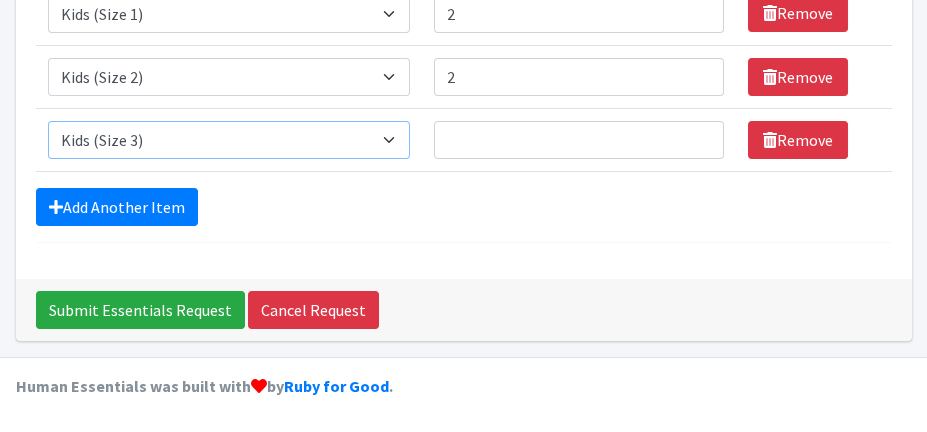 click on "Select an item
Baby Food
Blood Pressure Cuff
Children's Disposable Underwear L/XL
Kids (Newborn)
Kids (Preemie)
Kids (Size 1)
Kids (Size 2)
Kids (Size 3)
Kids (Size 4)
Kids (Size 5)
Kids (Size 6)
Kids (Size 7)
Kids (Size 8)
Kids Pull-Ups (2T-3T)
Kids Pull-Ups (3T-4T)
Kids Pull-Ups (4T-5T)
Pack n Play
Pads
Wipes (Baby)" at bounding box center (229, 140) 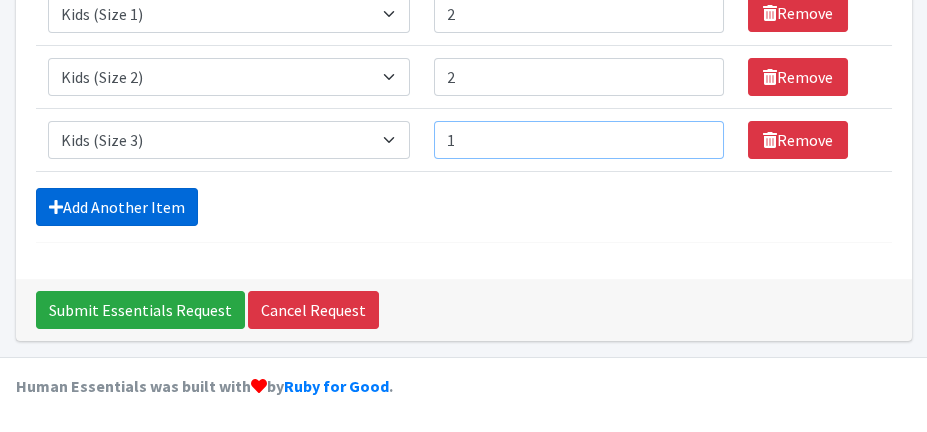 type on "1" 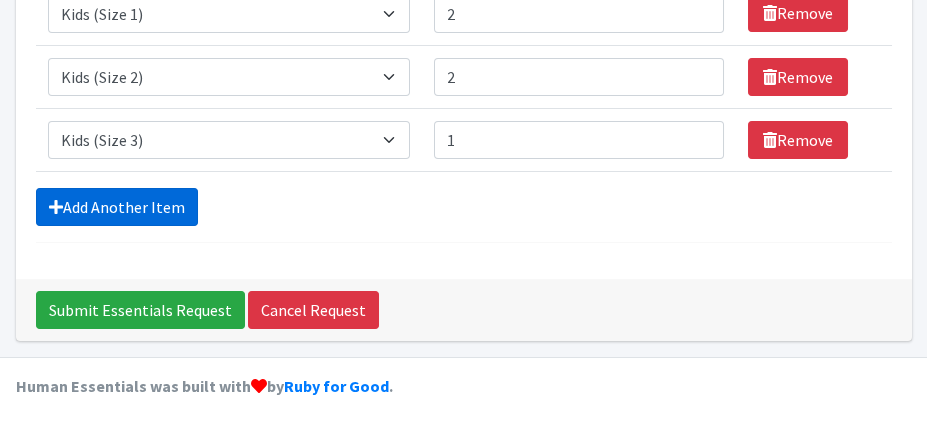 click on "Add Another Item" at bounding box center [117, 207] 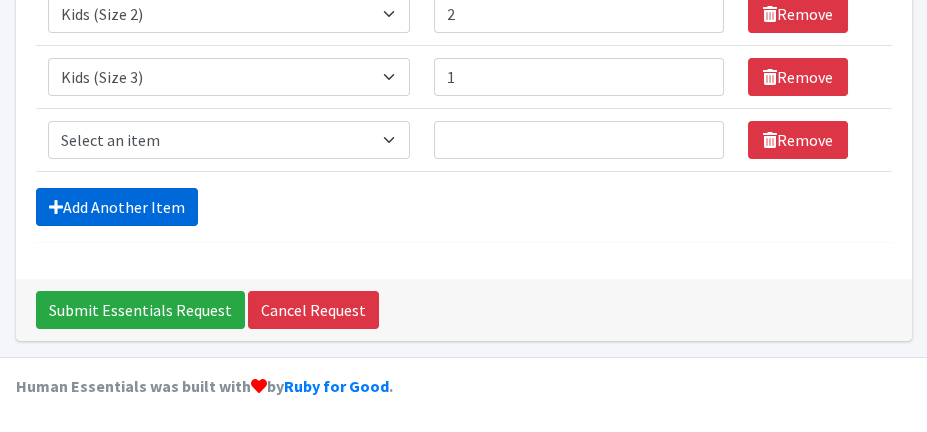 scroll, scrollTop: 424, scrollLeft: 0, axis: vertical 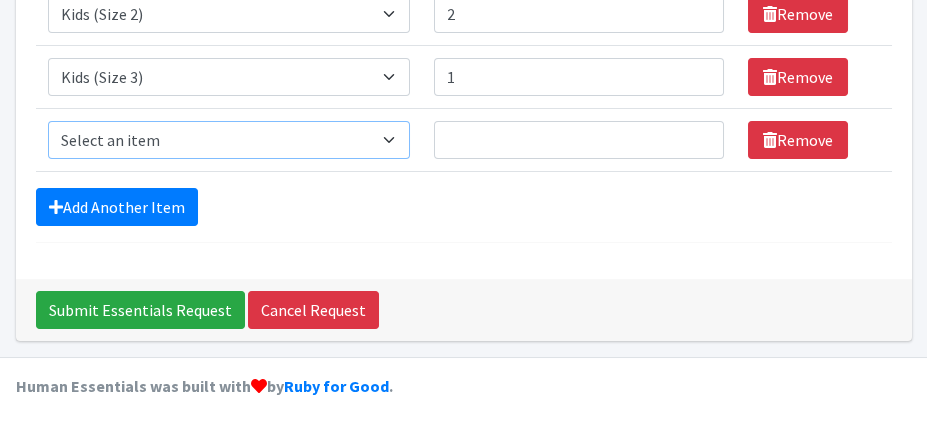 click on "Select an item
Baby Food
Blood Pressure Cuff
Children's Disposable Underwear L/XL
Kids (Newborn)
Kids (Preemie)
Kids (Size 1)
Kids (Size 2)
Kids (Size 3)
Kids (Size 4)
Kids (Size 5)
Kids (Size 6)
Kids (Size 7)
Kids (Size 8)
Kids Pull-Ups (2T-3T)
Kids Pull-Ups (3T-4T)
Kids Pull-Ups (4T-5T)
Pack n Play
Pads
Wipes (Baby)" at bounding box center [229, 140] 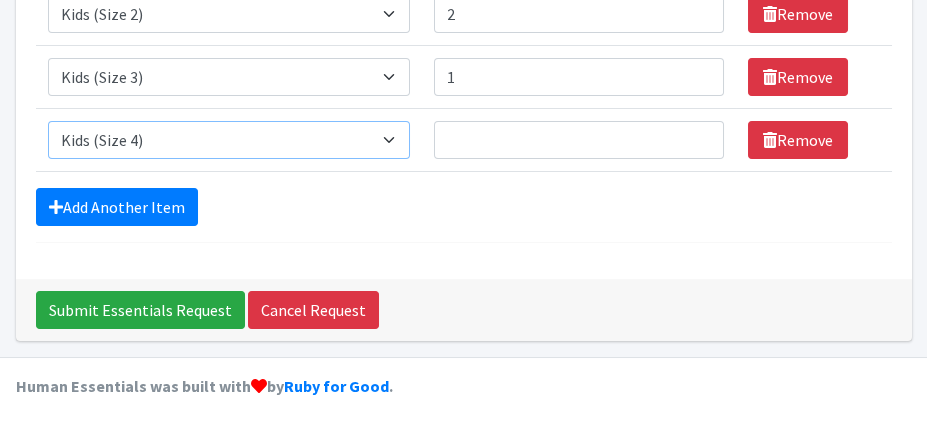 click on "Select an item
Baby Food
Blood Pressure Cuff
Children's Disposable Underwear L/XL
Kids (Newborn)
Kids (Preemie)
Kids (Size 1)
Kids (Size 2)
Kids (Size 3)
Kids (Size 4)
Kids (Size 5)
Kids (Size 6)
Kids (Size 7)
Kids (Size 8)
Kids Pull-Ups (2T-3T)
Kids Pull-Ups (3T-4T)
Kids Pull-Ups (4T-5T)
Pack n Play
Pads
Wipes (Baby)" at bounding box center (229, 140) 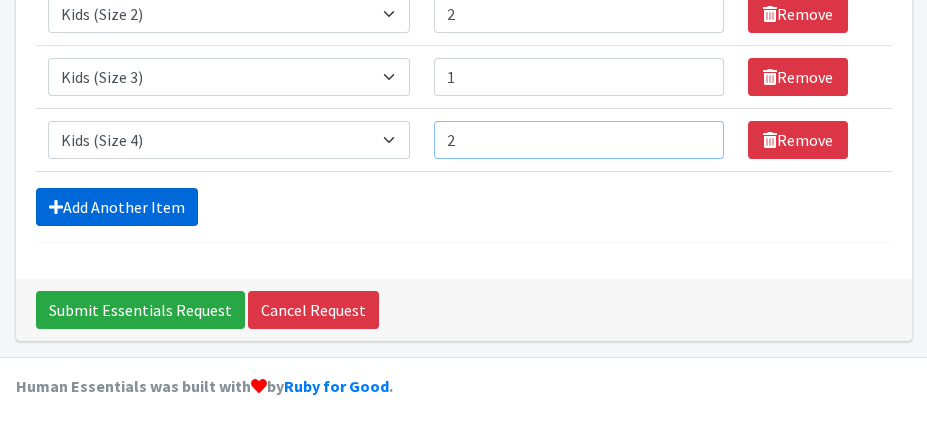 type on "2" 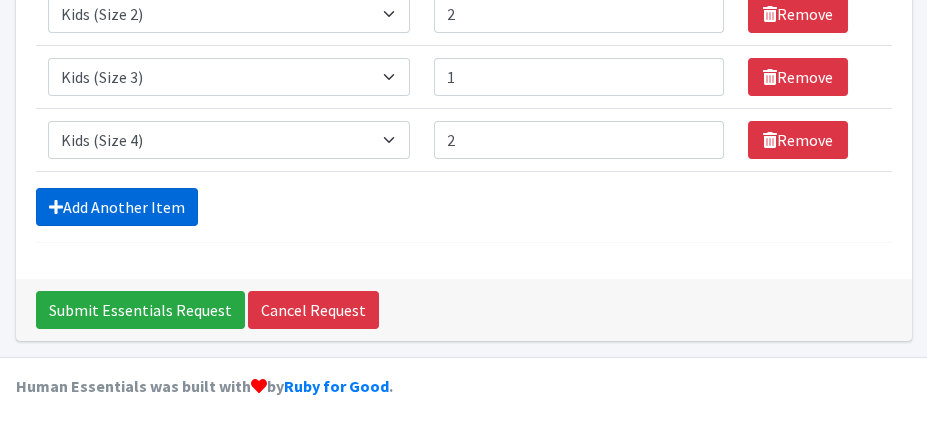 click on "Add Another Item" at bounding box center (117, 207) 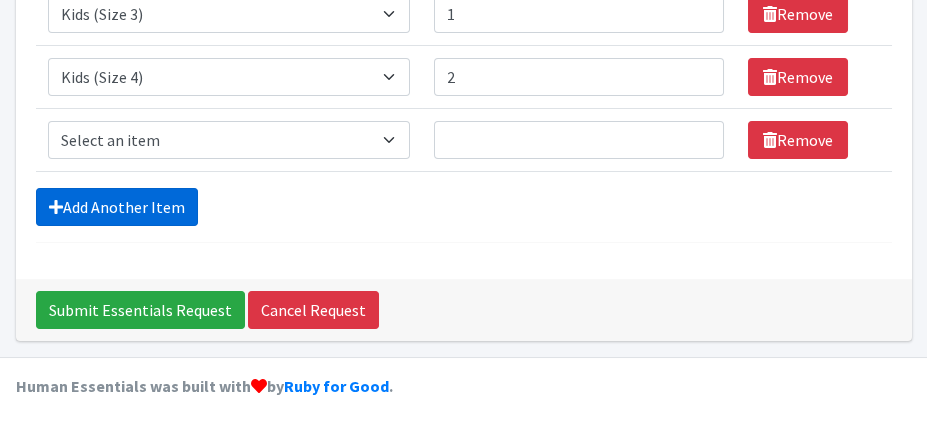 scroll, scrollTop: 487, scrollLeft: 0, axis: vertical 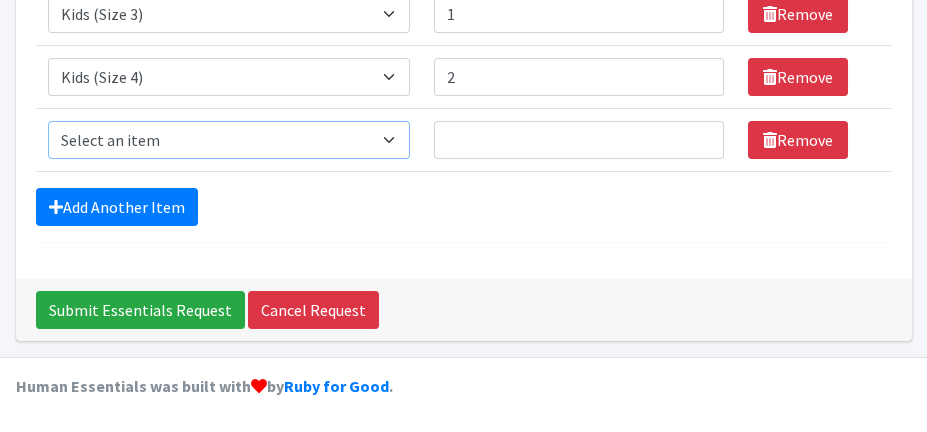 click on "Select an item
Baby Food
Blood Pressure Cuff
Children's Disposable Underwear L/XL
Kids (Newborn)
Kids (Preemie)
Kids (Size 1)
Kids (Size 2)
Kids (Size 3)
Kids (Size 4)
Kids (Size 5)
Kids (Size 6)
Kids (Size 7)
Kids (Size 8)
Kids Pull-Ups (2T-3T)
Kids Pull-Ups (3T-4T)
Kids Pull-Ups (4T-5T)
Pack n Play
Pads
Wipes (Baby)" at bounding box center (229, 140) 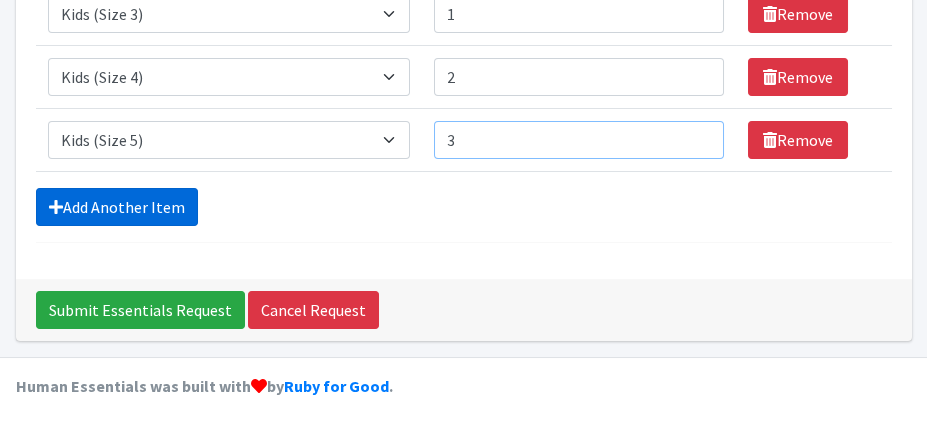 type on "3" 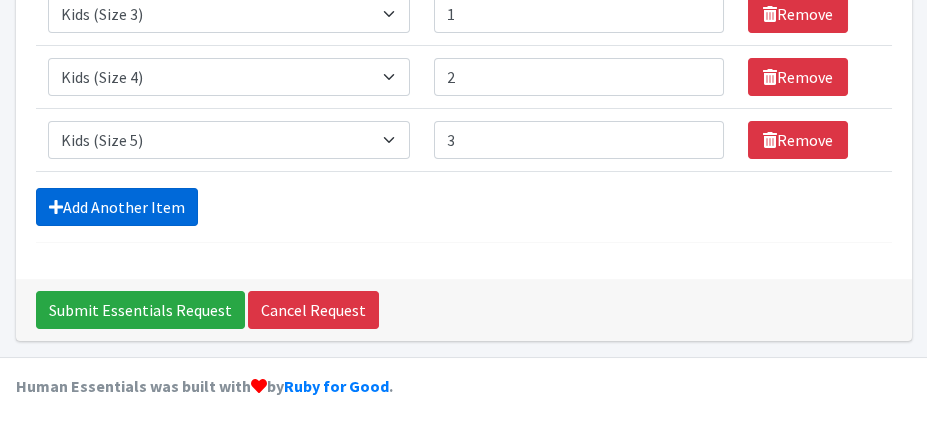 click on "Add Another Item" at bounding box center (117, 207) 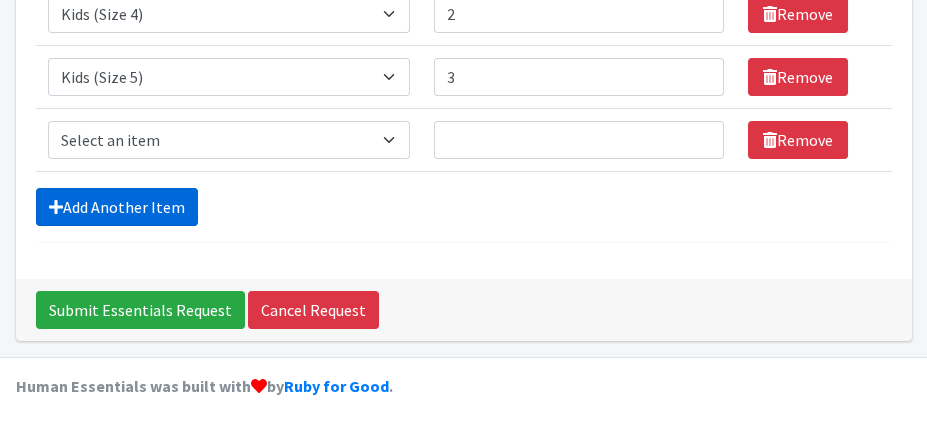 scroll, scrollTop: 550, scrollLeft: 0, axis: vertical 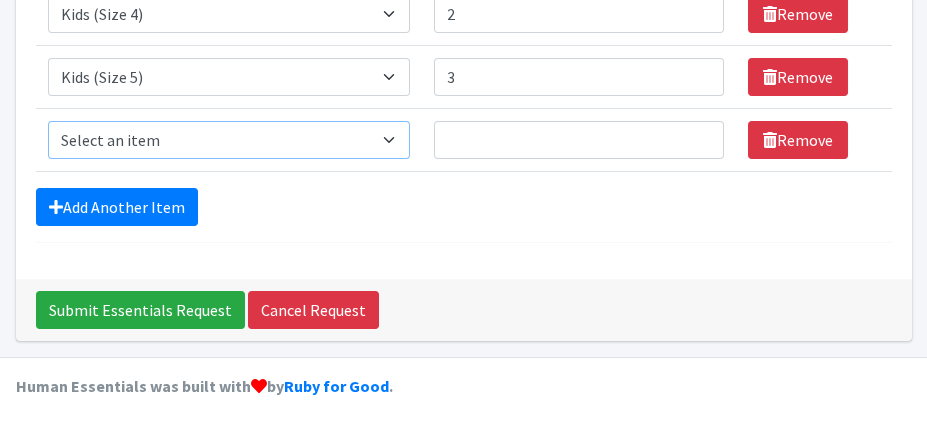 click on "Select an item
Baby Food
Blood Pressure Cuff
Children's Disposable Underwear L/XL
Kids (Newborn)
Kids (Preemie)
Kids (Size 1)
Kids (Size 2)
Kids (Size 3)
Kids (Size 4)
Kids (Size 5)
Kids (Size 6)
Kids (Size 7)
Kids (Size 8)
Kids Pull-Ups (2T-3T)
Kids Pull-Ups (3T-4T)
Kids Pull-Ups (4T-5T)
Pack n Play
Pads
Wipes (Baby)" at bounding box center [229, 140] 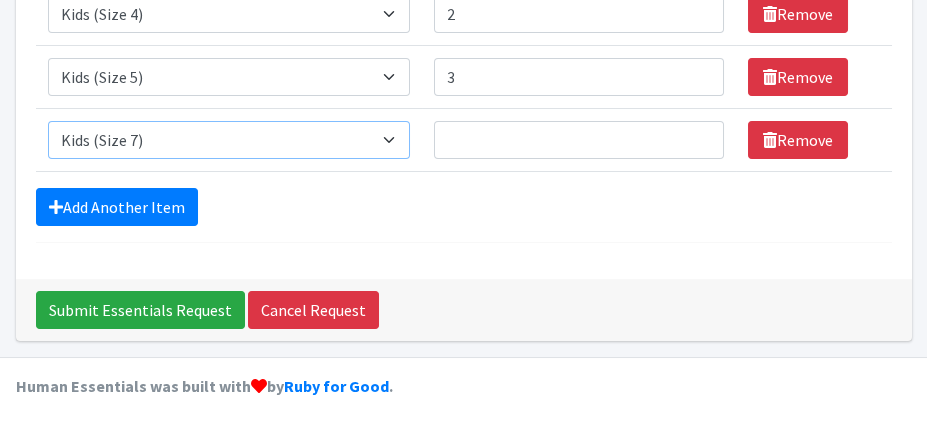 click on "Select an item
Baby Food
Blood Pressure Cuff
Children's Disposable Underwear L/XL
Kids (Newborn)
Kids (Preemie)
Kids (Size 1)
Kids (Size 2)
Kids (Size 3)
Kids (Size 4)
Kids (Size 5)
Kids (Size 6)
Kids (Size 7)
Kids (Size 8)
Kids Pull-Ups (2T-3T)
Kids Pull-Ups (3T-4T)
Kids Pull-Ups (4T-5T)
Pack n Play
Pads
Wipes (Baby)" at bounding box center [229, 140] 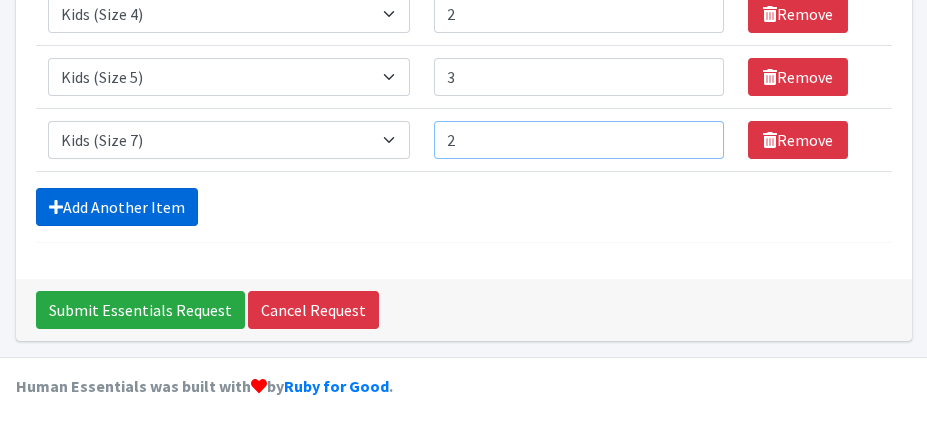 type on "2" 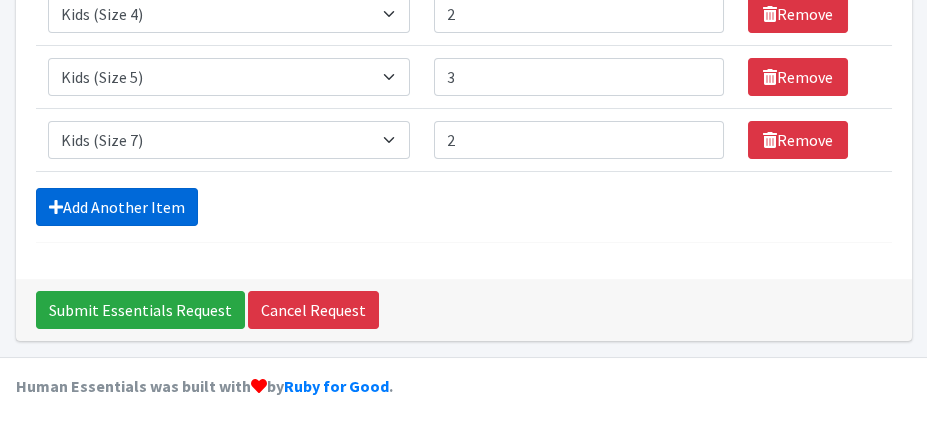 click on "Add Another Item" at bounding box center [117, 207] 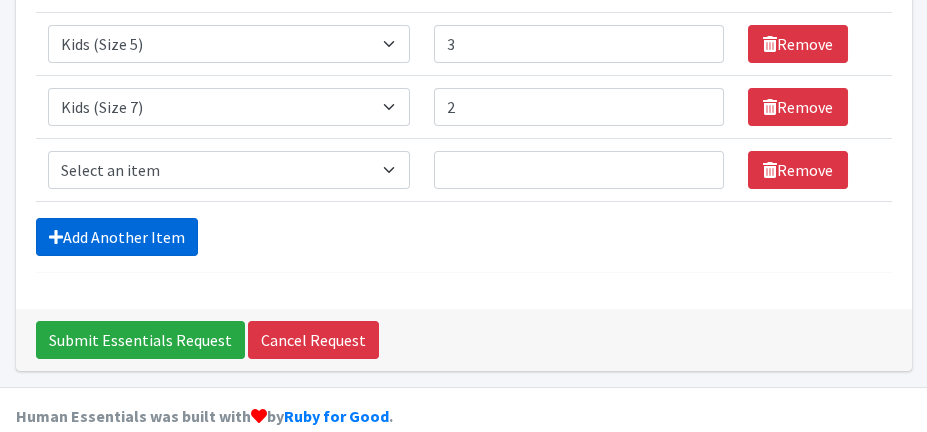 scroll, scrollTop: 613, scrollLeft: 0, axis: vertical 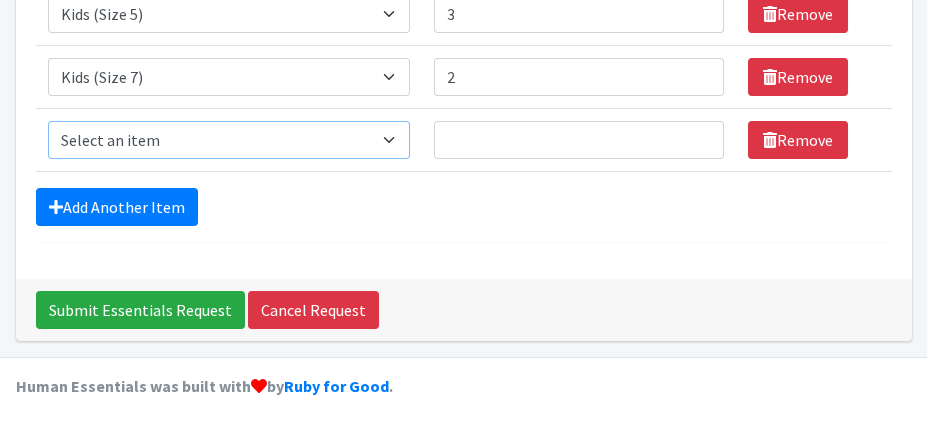 click on "Select an item
Baby Food
Blood Pressure Cuff
Children's Disposable Underwear L/XL
Kids (Newborn)
Kids (Preemie)
Kids (Size 1)
Kids (Size 2)
Kids (Size 3)
Kids (Size 4)
Kids (Size 5)
Kids (Size 6)
Kids (Size 7)
Kids (Size 8)
Kids Pull-Ups (2T-3T)
Kids Pull-Ups (3T-4T)
Kids Pull-Ups (4T-5T)
Pack n Play
Pads
Wipes (Baby)" at bounding box center (229, 140) 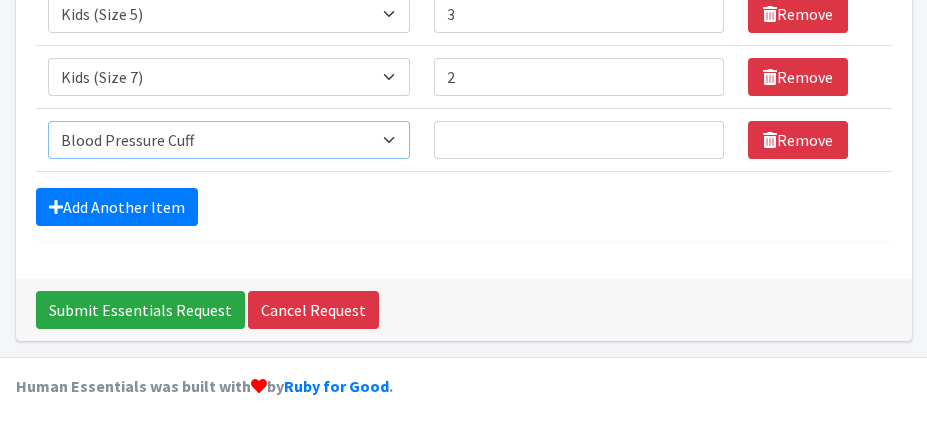 click on "Select an item
Baby Food
Blood Pressure Cuff
Children's Disposable Underwear L/XL
Kids (Newborn)
Kids (Preemie)
Kids (Size 1)
Kids (Size 2)
Kids (Size 3)
Kids (Size 4)
Kids (Size 5)
Kids (Size 6)
Kids (Size 7)
Kids (Size 8)
Kids Pull-Ups (2T-3T)
Kids Pull-Ups (3T-4T)
Kids Pull-Ups (4T-5T)
Pack n Play
Pads
Wipes (Baby)" at bounding box center [229, 140] 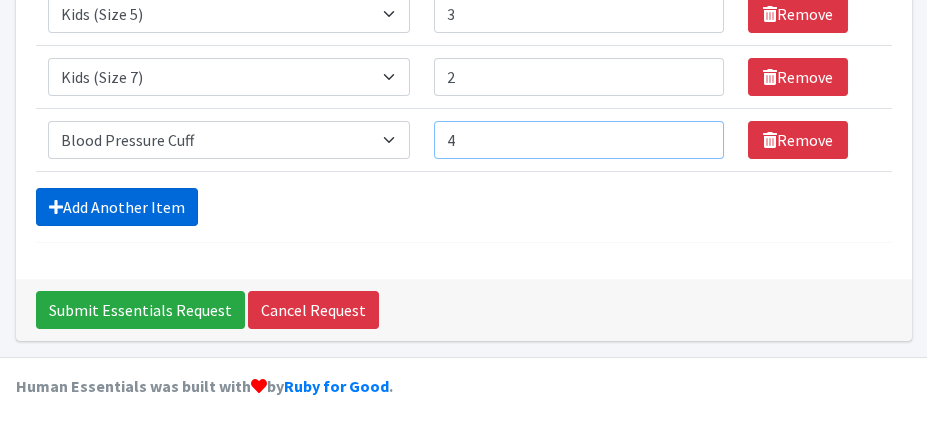type on "4" 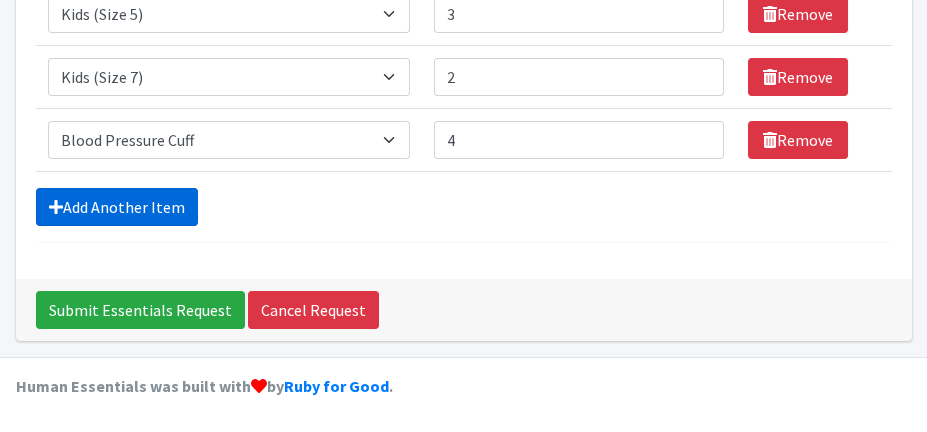 click on "Add Another Item" at bounding box center [117, 207] 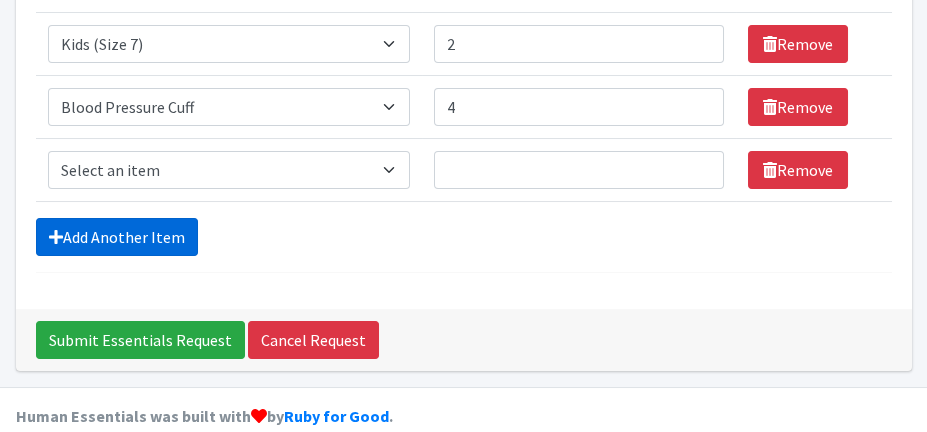 scroll, scrollTop: 675, scrollLeft: 0, axis: vertical 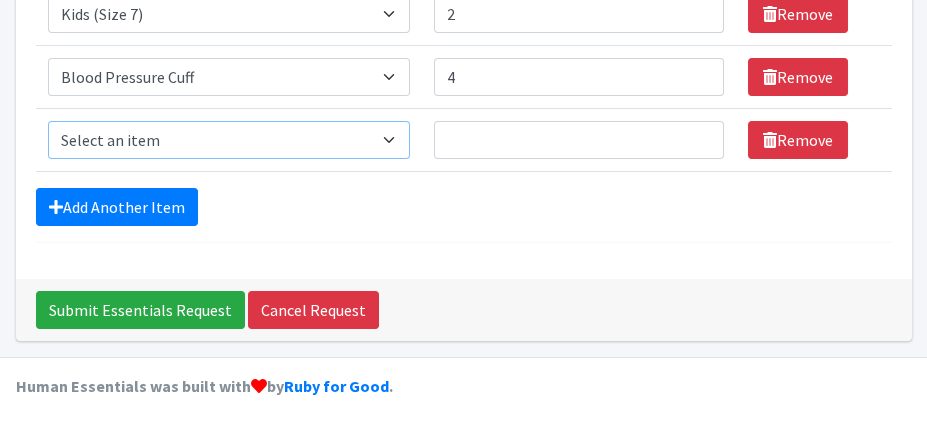 click on "Select an item
Baby Food
Blood Pressure Cuff
Children's Disposable Underwear L/XL
Kids (Newborn)
Kids (Preemie)
Kids (Size 1)
Kids (Size 2)
Kids (Size 3)
Kids (Size 4)
Kids (Size 5)
Kids (Size 6)
Kids (Size 7)
Kids (Size 8)
Kids Pull-Ups (2T-3T)
Kids Pull-Ups (3T-4T)
Kids Pull-Ups (4T-5T)
Pack n Play
Pads
Wipes (Baby)" at bounding box center [229, 140] 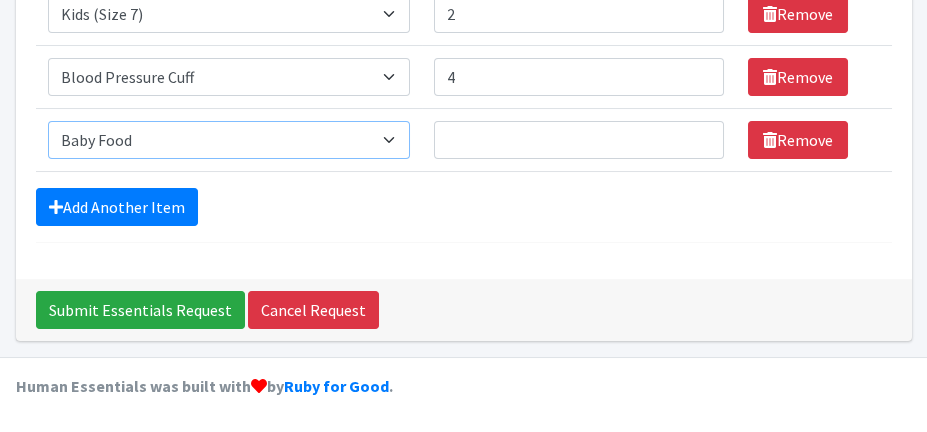 click on "Select an item
Baby Food
Blood Pressure Cuff
Children's Disposable Underwear L/XL
Kids (Newborn)
Kids (Preemie)
Kids (Size 1)
Kids (Size 2)
Kids (Size 3)
Kids (Size 4)
Kids (Size 5)
Kids (Size 6)
Kids (Size 7)
Kids (Size 8)
Kids Pull-Ups (2T-3T)
Kids Pull-Ups (3T-4T)
Kids Pull-Ups (4T-5T)
Pack n Play
Pads
Wipes (Baby)" at bounding box center (229, 140) 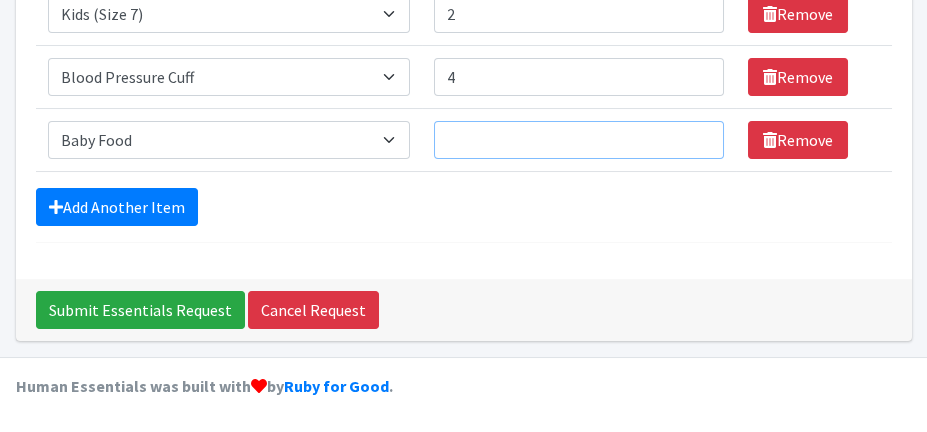 click on "Quantity" at bounding box center (579, 140) 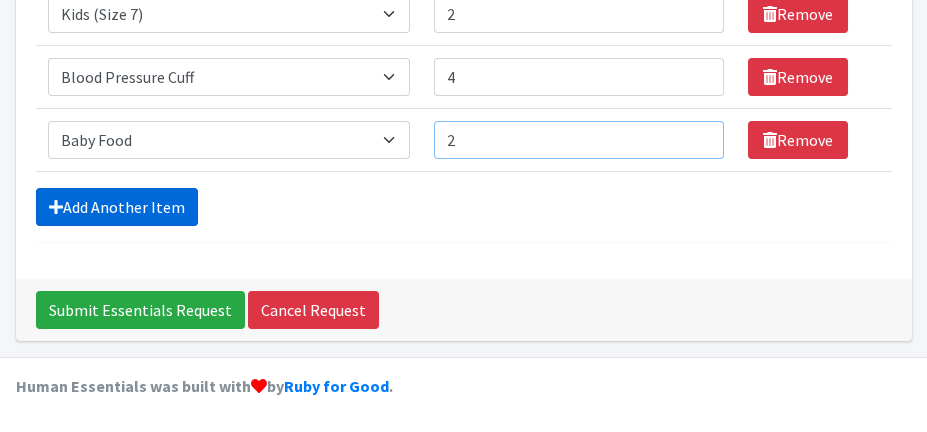type on "2" 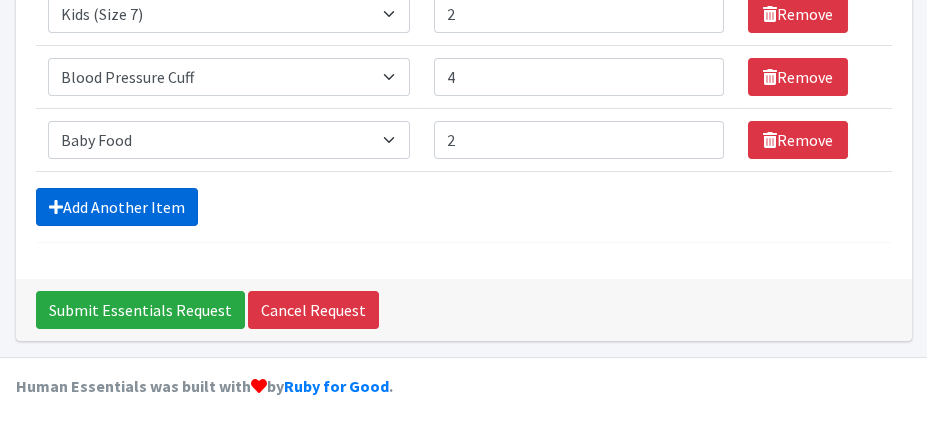 click on "Add Another Item" at bounding box center (117, 207) 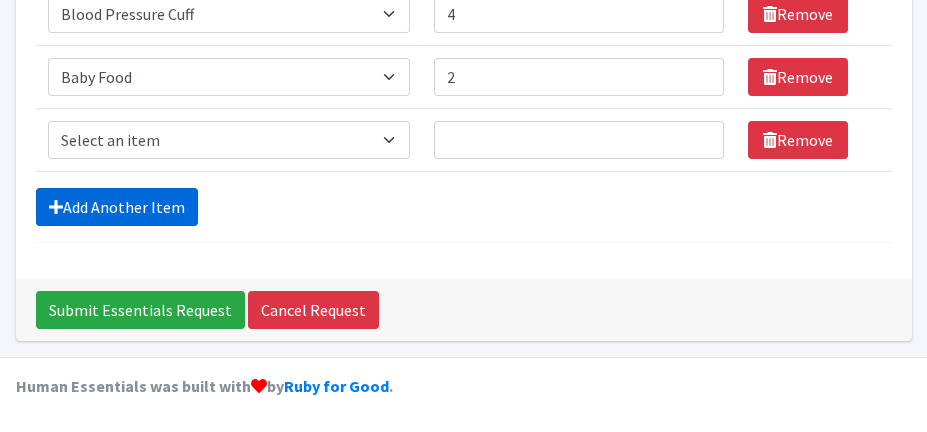 scroll, scrollTop: 739, scrollLeft: 0, axis: vertical 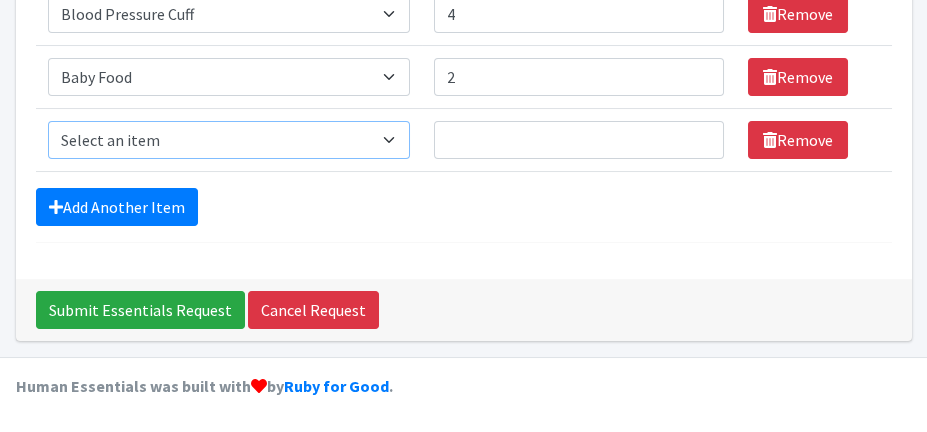 click on "Select an item
Baby Food
Blood Pressure Cuff
Children's Disposable Underwear L/XL
Kids (Newborn)
Kids (Preemie)
Kids (Size 1)
Kids (Size 2)
Kids (Size 3)
Kids (Size 4)
Kids (Size 5)
Kids (Size 6)
Kids (Size 7)
Kids (Size 8)
Kids Pull-Ups (2T-3T)
Kids Pull-Ups (3T-4T)
Kids Pull-Ups (4T-5T)
Pack n Play
Pads
Wipes (Baby)" at bounding box center [229, 140] 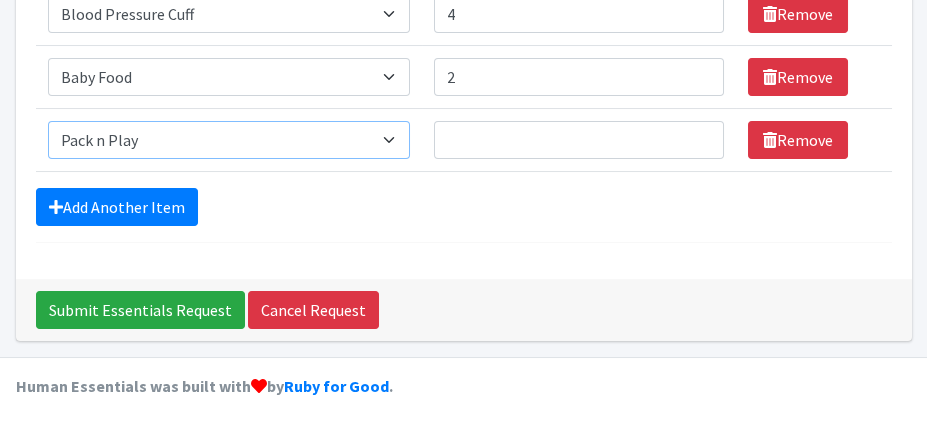 click on "Select an item
Baby Food
Blood Pressure Cuff
Children's Disposable Underwear L/XL
Kids (Newborn)
Kids (Preemie)
Kids (Size 1)
Kids (Size 2)
Kids (Size 3)
Kids (Size 4)
Kids (Size 5)
Kids (Size 6)
Kids (Size 7)
Kids (Size 8)
Kids Pull-Ups (2T-3T)
Kids Pull-Ups (3T-4T)
Kids Pull-Ups (4T-5T)
Pack n Play
Pads
Wipes (Baby)" at bounding box center [229, 140] 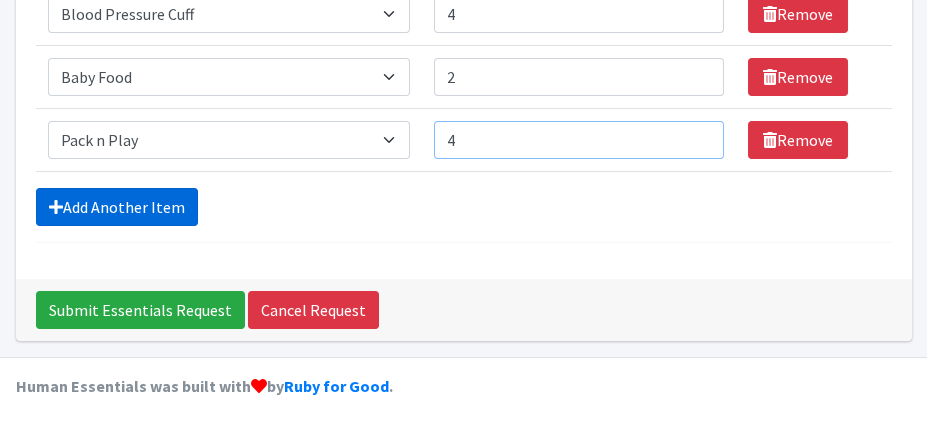 type on "4" 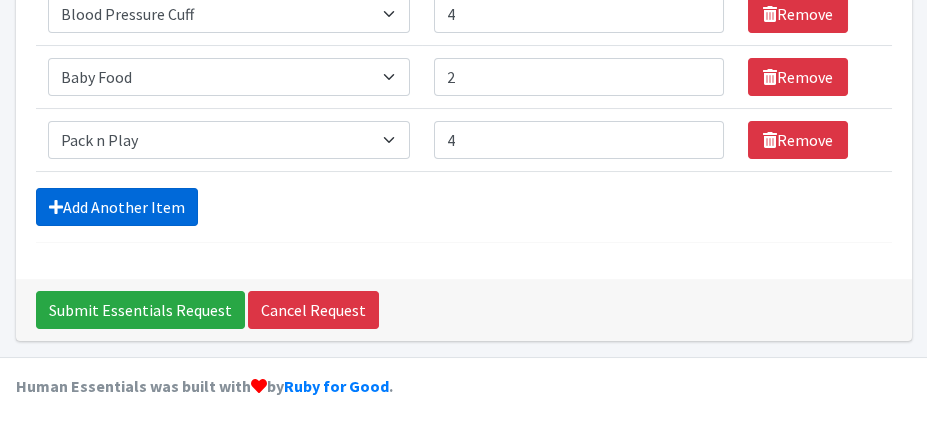 click on "Add Another Item" at bounding box center [117, 207] 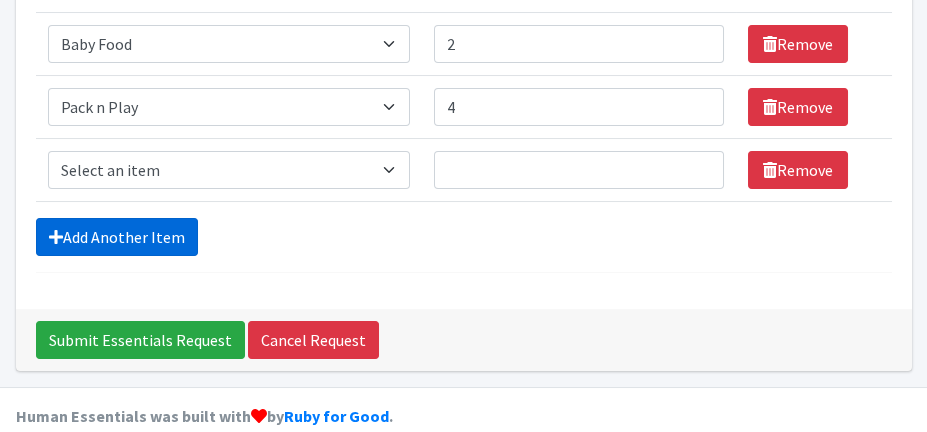 scroll, scrollTop: 801, scrollLeft: 0, axis: vertical 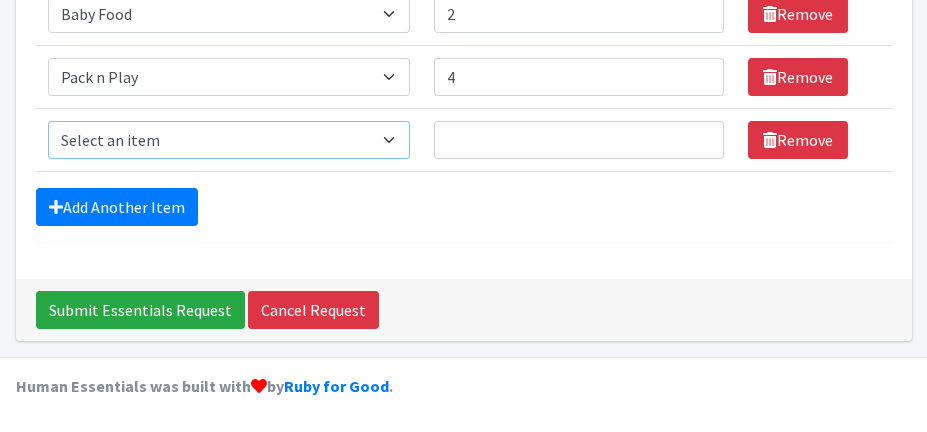 click on "Select an item
Baby Food
Blood Pressure Cuff
Children's Disposable Underwear L/XL
Kids (Newborn)
Kids (Preemie)
Kids (Size 1)
Kids (Size 2)
Kids (Size 3)
Kids (Size 4)
Kids (Size 5)
Kids (Size 6)
Kids (Size 7)
Kids (Size 8)
Kids Pull-Ups (2T-3T)
Kids Pull-Ups (3T-4T)
Kids Pull-Ups (4T-5T)
Pack n Play
Pads
Wipes (Baby)" at bounding box center (229, 140) 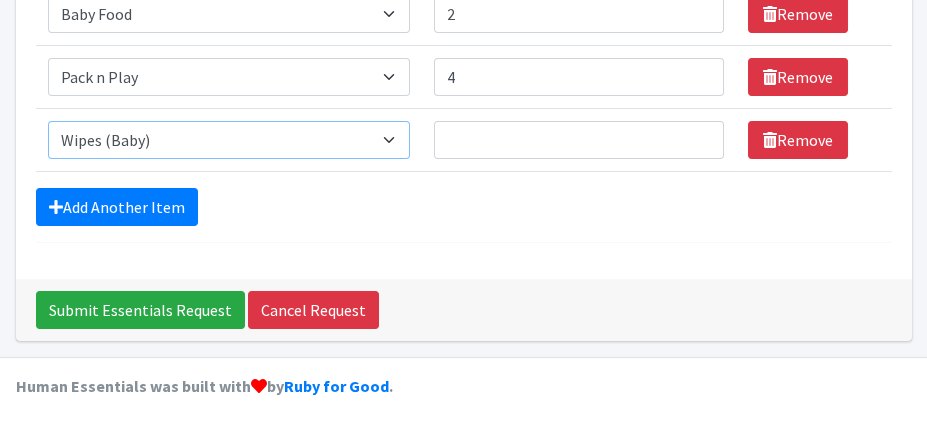 click on "Select an item
Baby Food
Blood Pressure Cuff
Children's Disposable Underwear L/XL
Kids (Newborn)
Kids (Preemie)
Kids (Size 1)
Kids (Size 2)
Kids (Size 3)
Kids (Size 4)
Kids (Size 5)
Kids (Size 6)
Kids (Size 7)
Kids (Size 8)
Kids Pull-Ups (2T-3T)
Kids Pull-Ups (3T-4T)
Kids Pull-Ups (4T-5T)
Pack n Play
Pads
Wipes (Baby)" at bounding box center (229, 140) 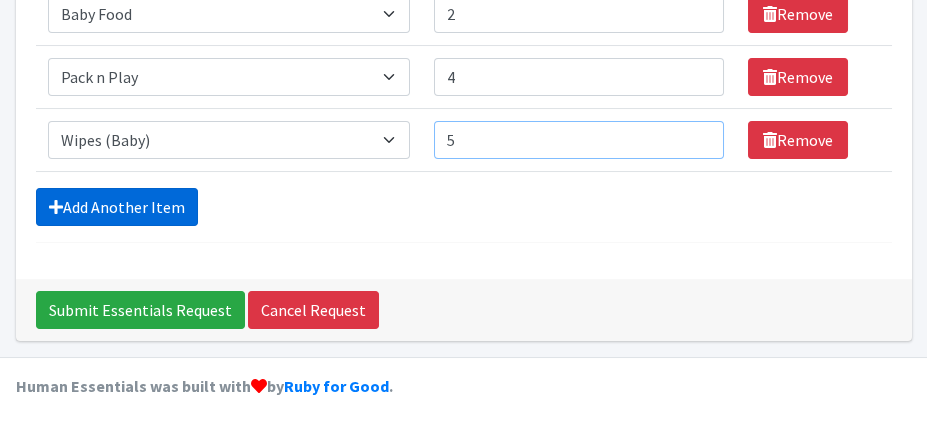type on "5" 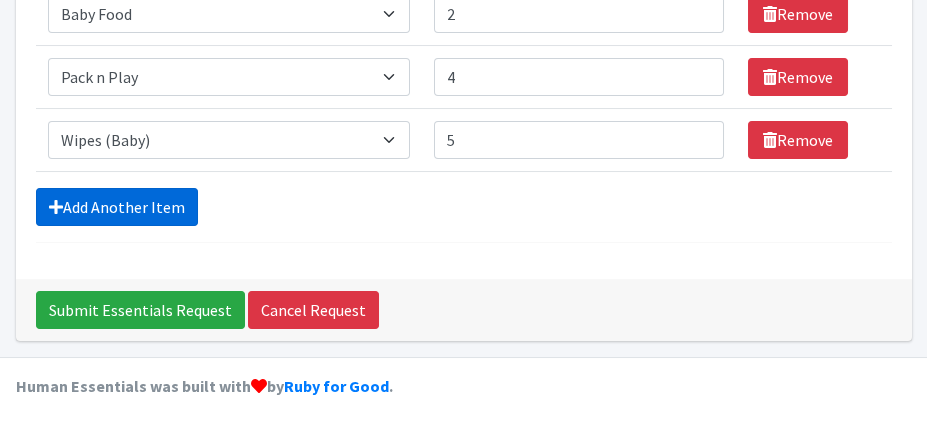 click on "Add Another Item" at bounding box center (117, 207) 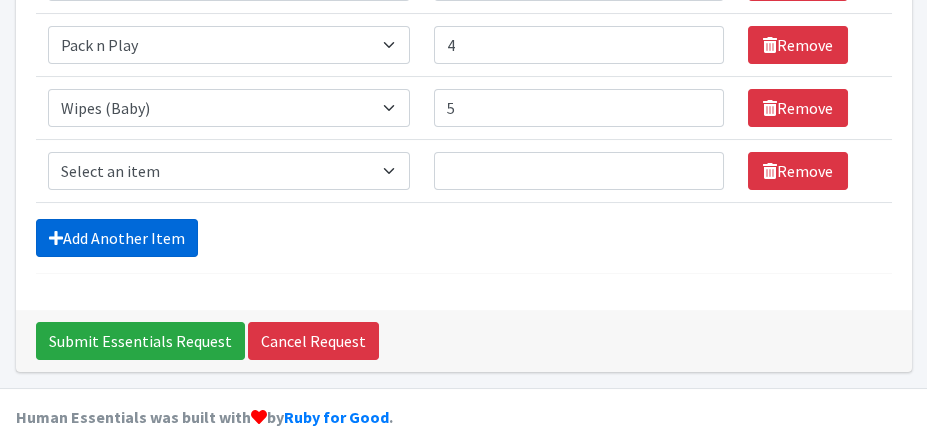 scroll, scrollTop: 865, scrollLeft: 0, axis: vertical 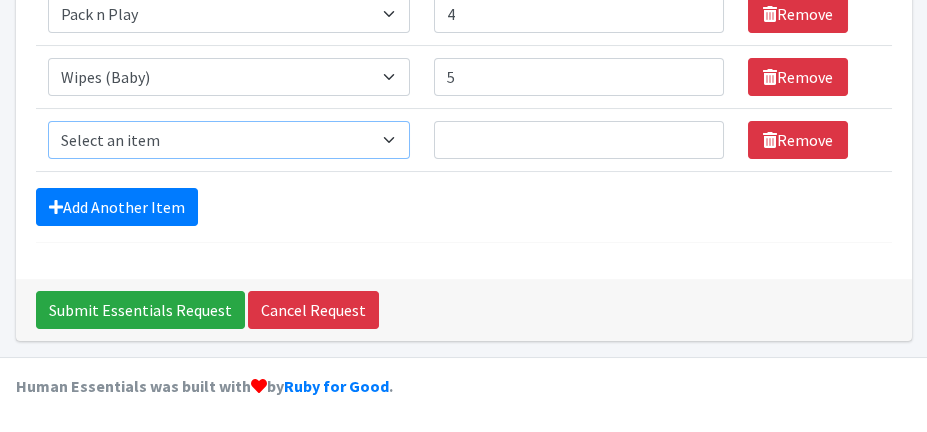 click on "Select an item
Baby Food
Blood Pressure Cuff
Children's Disposable Underwear L/XL
Kids (Newborn)
Kids (Preemie)
Kids (Size 1)
Kids (Size 2)
Kids (Size 3)
Kids (Size 4)
Kids (Size 5)
Kids (Size 6)
Kids (Size 7)
Kids (Size 8)
Kids Pull-Ups (2T-3T)
Kids Pull-Ups (3T-4T)
Kids Pull-Ups (4T-5T)
Pack n Play
Pads
Wipes (Baby)" at bounding box center [229, 140] 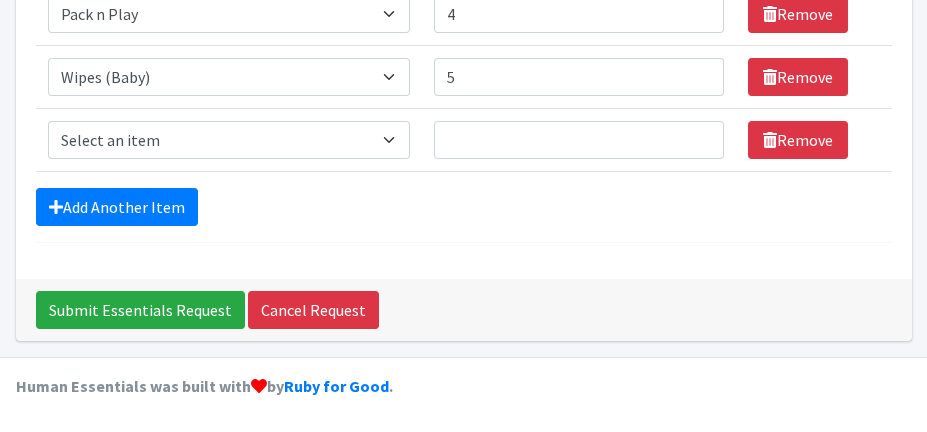 click on "Comments: please place all items in NFP storage unit
Item Requested
Quantity
Item Requested
Select an item
Baby Food
Blood Pressure Cuff
Children's Disposable Underwear L/XL
Kids (Newborn)
Kids (Preemie)
Kids (Size 1)
Kids (Size 2)
Kids (Size 3)
Kids (Size 4)
Kids (Size 5)
Kids (Size 6)
Kids (Size 7)
Kids (Size 8)
Kids Pull-Ups (2T-3T)
Kids Pull-Ups (3T-4T)
Kids Pull-Ups (4T-5T)
Pack n Play
Pads
Wipes (Baby)
Quantity
2
Remove
Item Requested
Select an item
Baby Food
Blood Pressure Cuff
Children's Disposable Underwear L/XL
Kids (Newborn)
Kids (Preemie)
Kids (Size 1)
Kids (Size 2)
Kids (Size 3)
Kids (Size 4)" at bounding box center (464, -212) 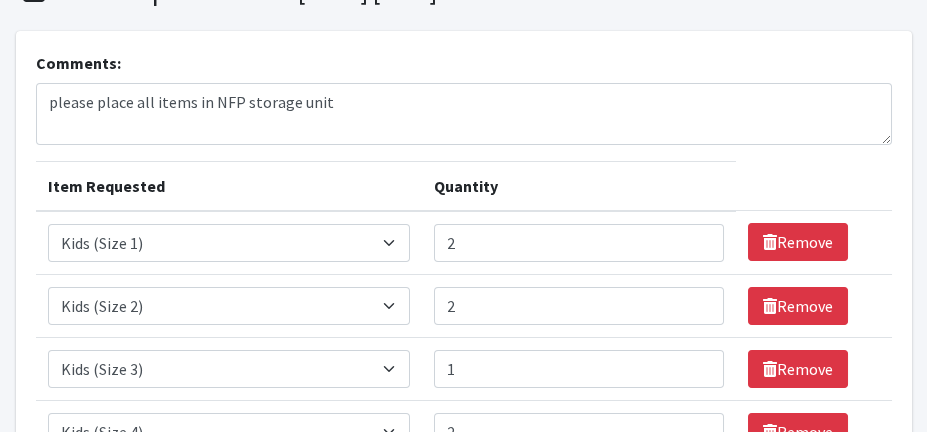 scroll, scrollTop: 14, scrollLeft: 0, axis: vertical 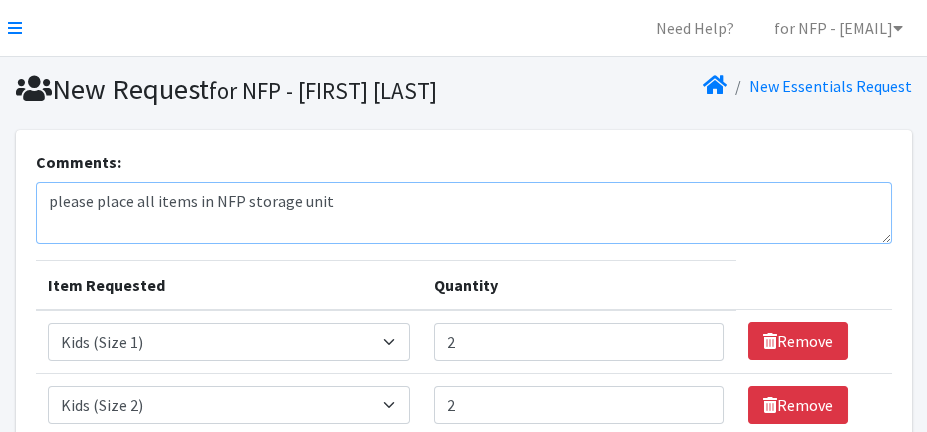 click on "please place all items in NFP storage unit" at bounding box center (464, 213) 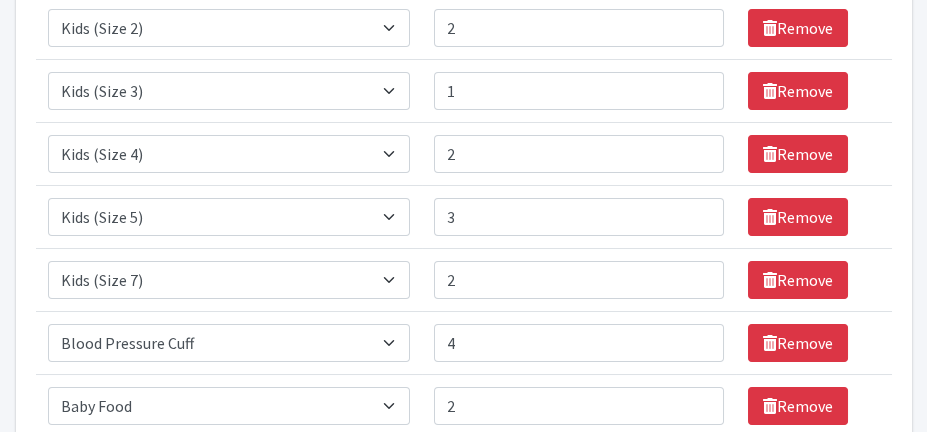 scroll, scrollTop: 755, scrollLeft: 0, axis: vertical 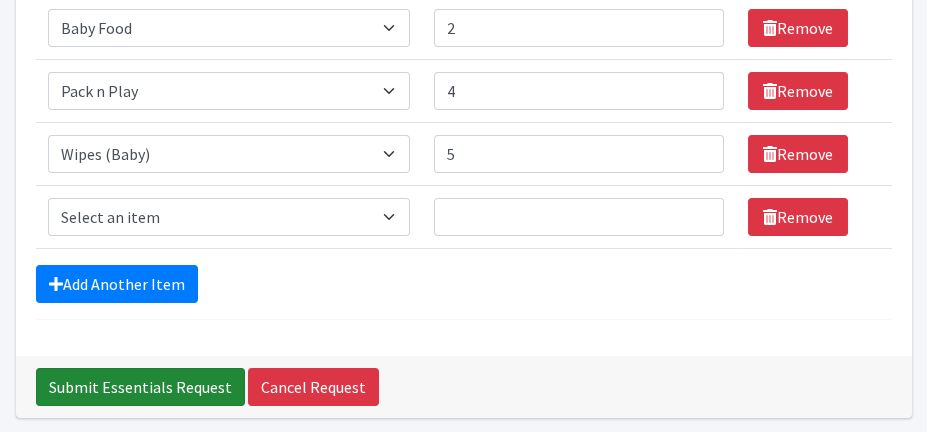 type on "please place all items in NFP storage unit, please add 4 Baby2Baby bags as well." 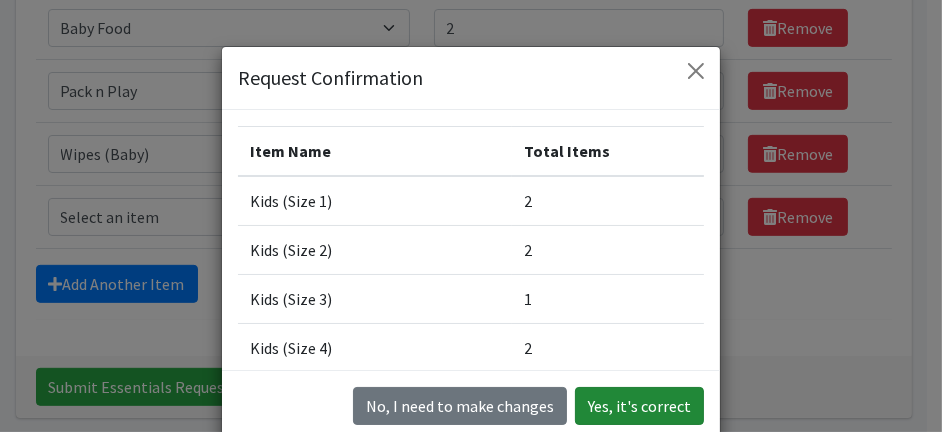 click on "Yes, it's correct" at bounding box center (639, 406) 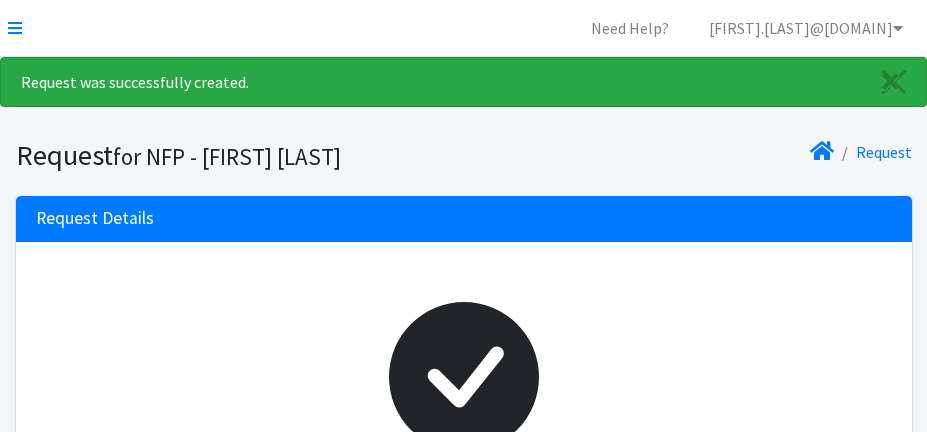 scroll, scrollTop: 0, scrollLeft: 0, axis: both 